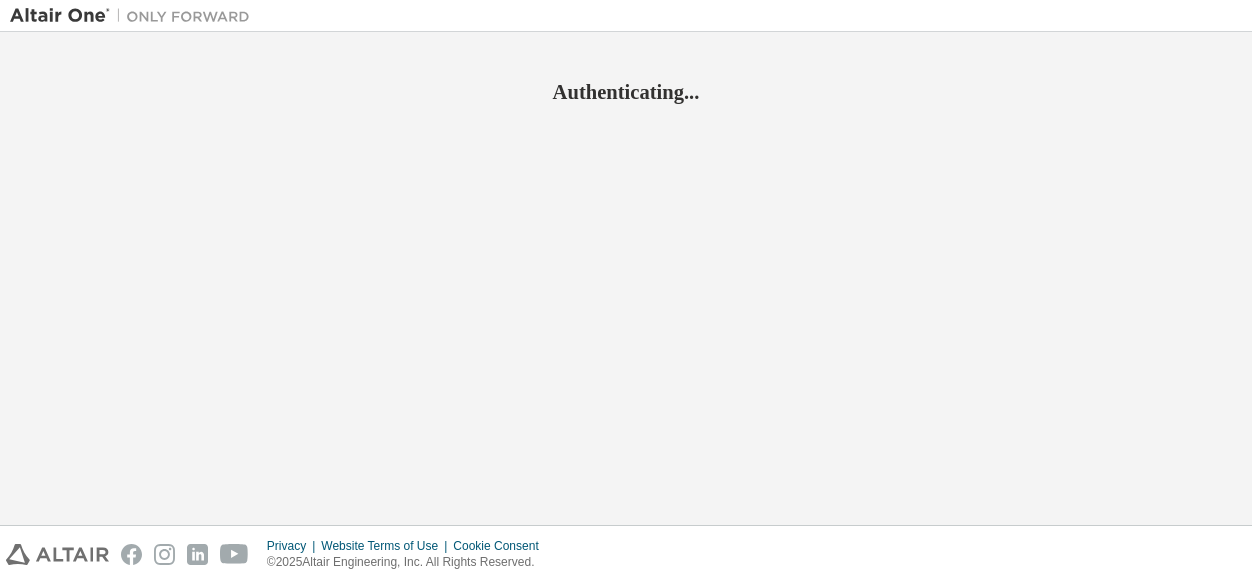 scroll, scrollTop: 0, scrollLeft: 0, axis: both 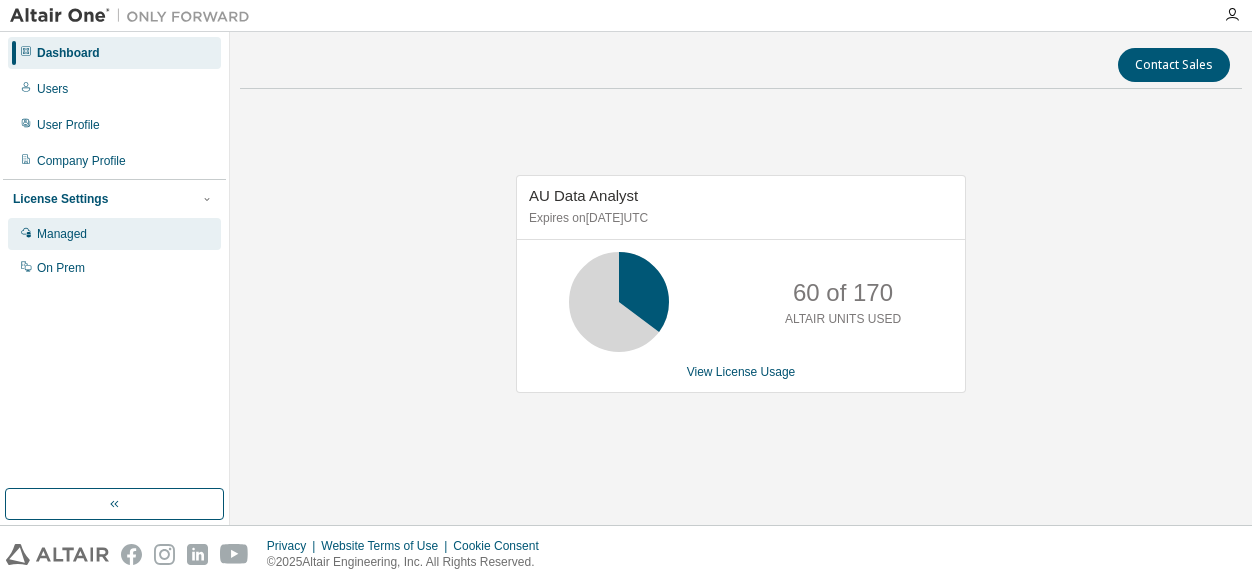 click on "Managed" at bounding box center (62, 234) 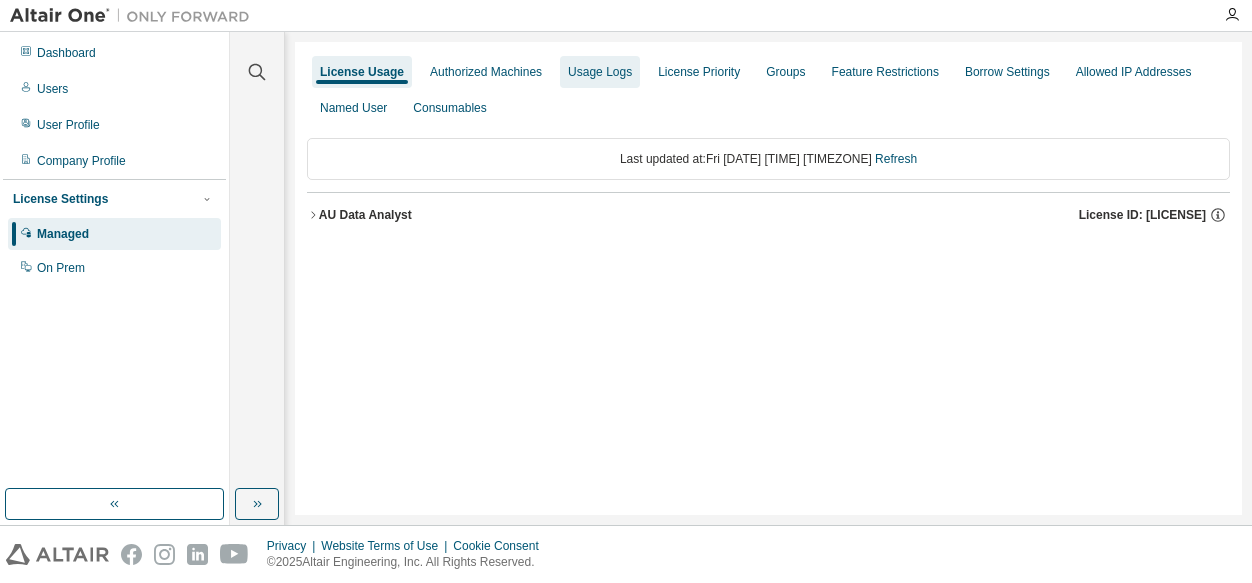 click on "Usage Logs" at bounding box center (600, 72) 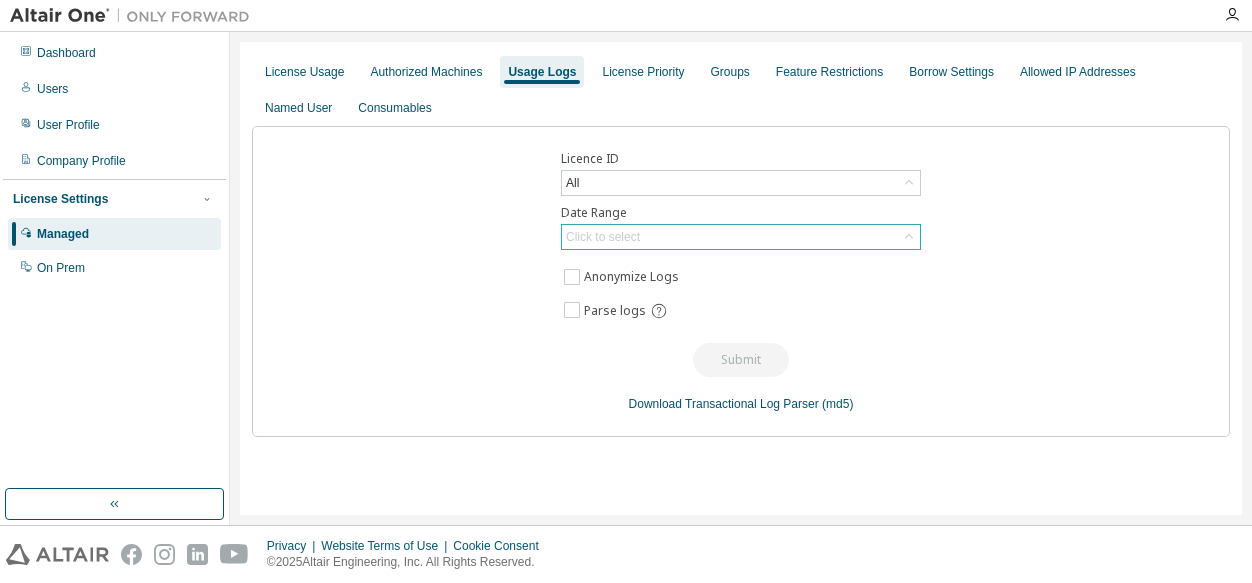 click on "Click to select" at bounding box center [741, 237] 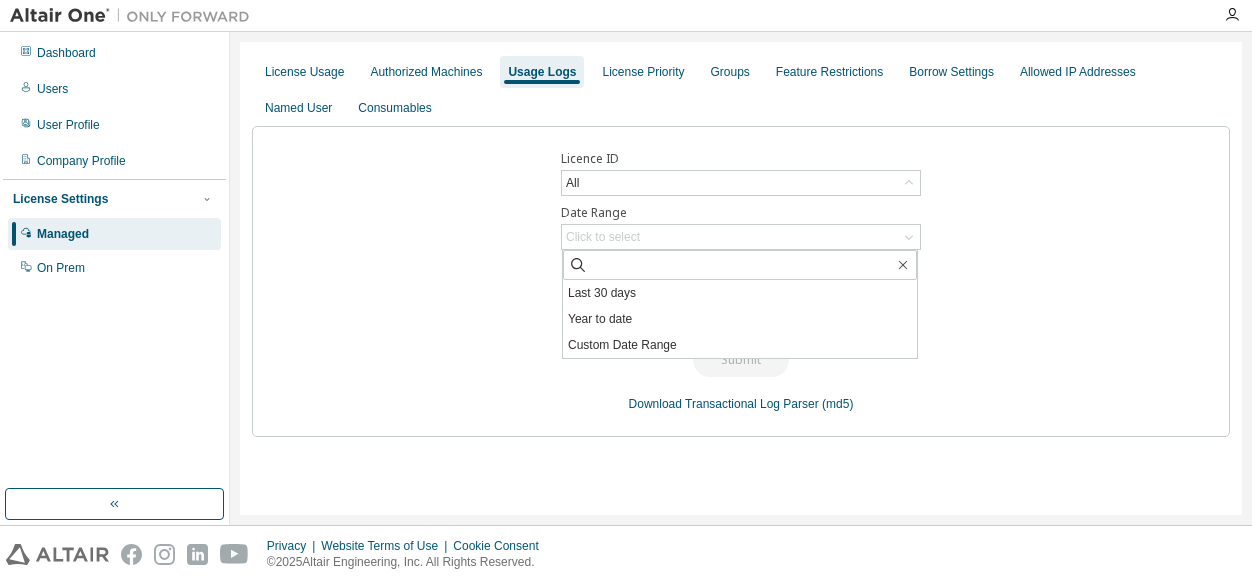 click on "Custom Date Range" at bounding box center (740, 345) 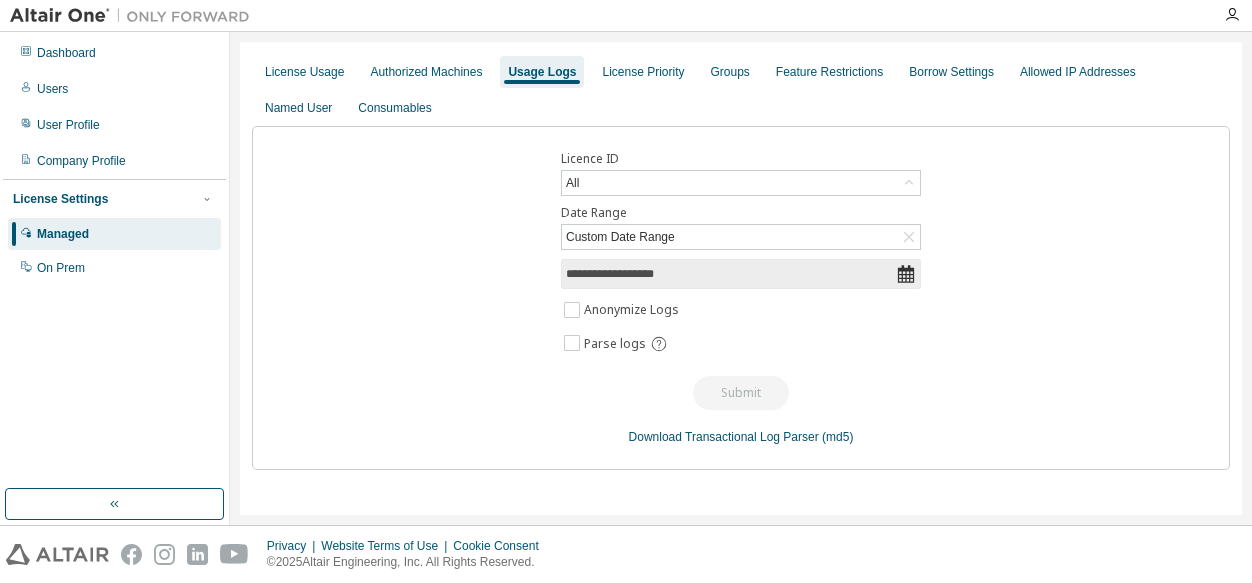 click 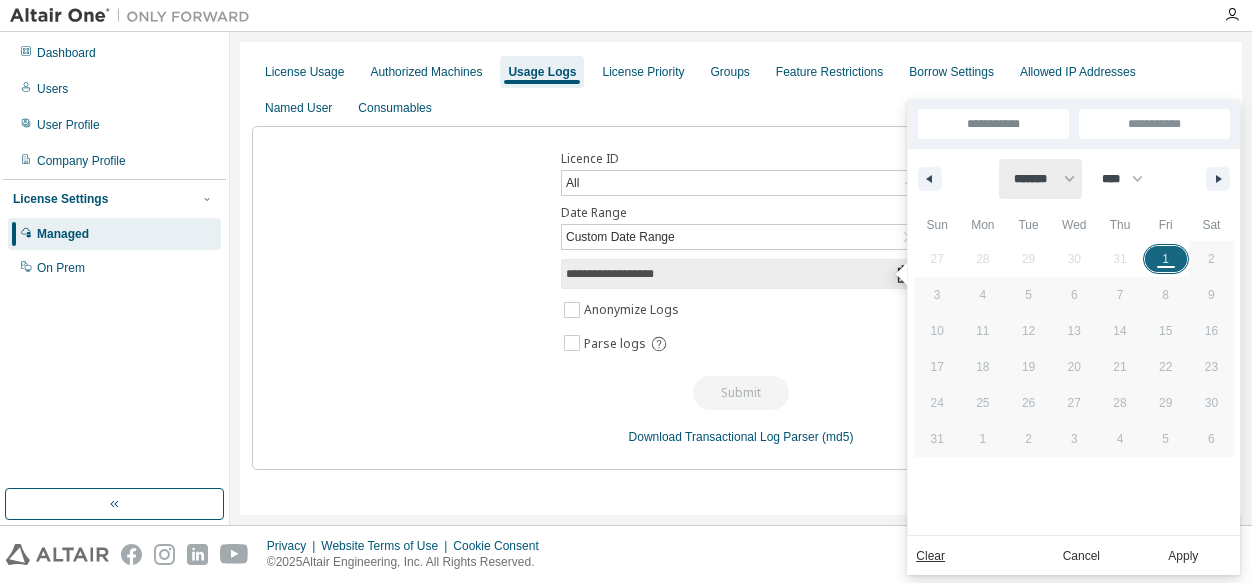 click on "******* ******** ***** ***** *** **** **** ****** ********* ******* ******** ********" at bounding box center (1040, 179) 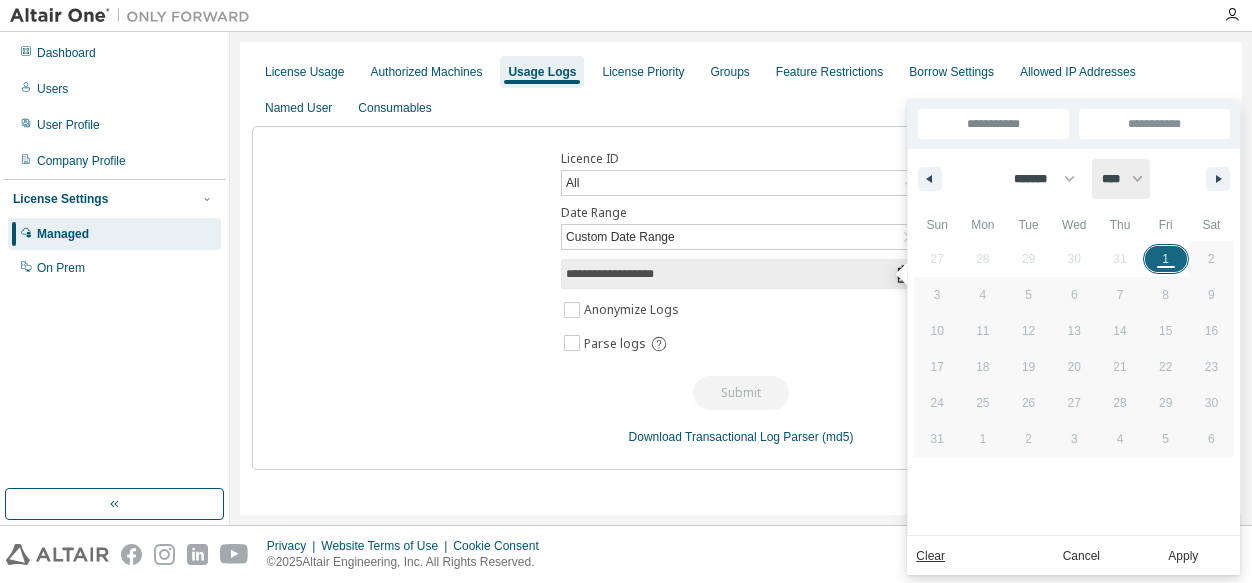 click on "**** **** **** **** **** ****" at bounding box center [1121, 179] 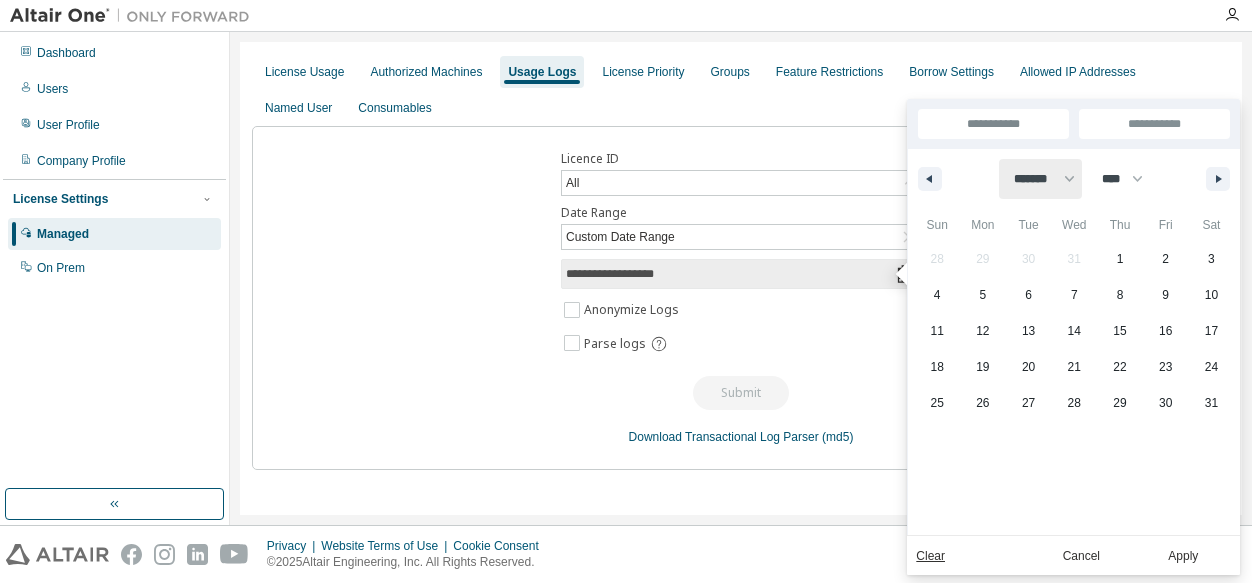 click on "******* ******** ***** ***** *** **** **** ****** ********* ******* ******** ********" at bounding box center [1040, 179] 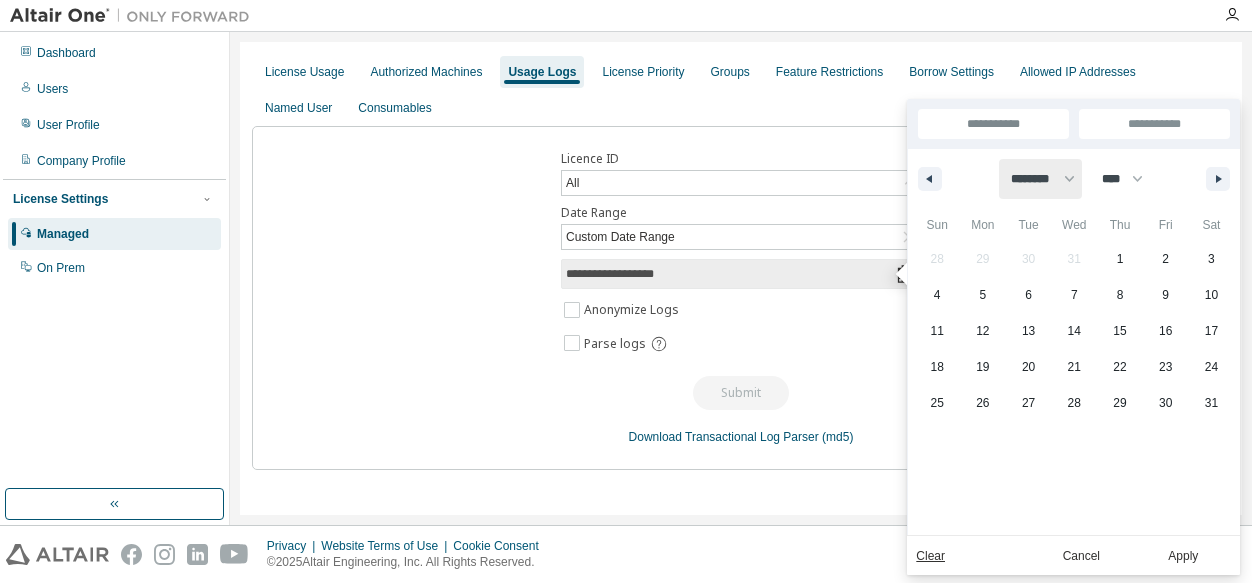 click on "******* ******** ***** ***** *** **** **** ****** ********* ******* ******** ********" at bounding box center [1040, 179] 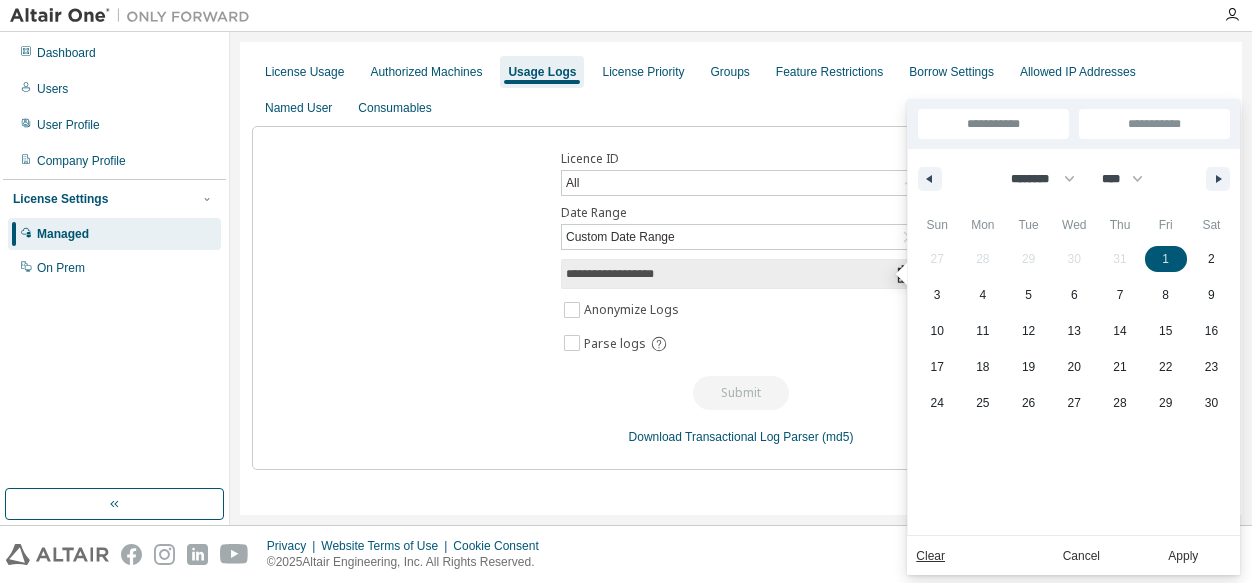 click on "1" at bounding box center [1165, 259] 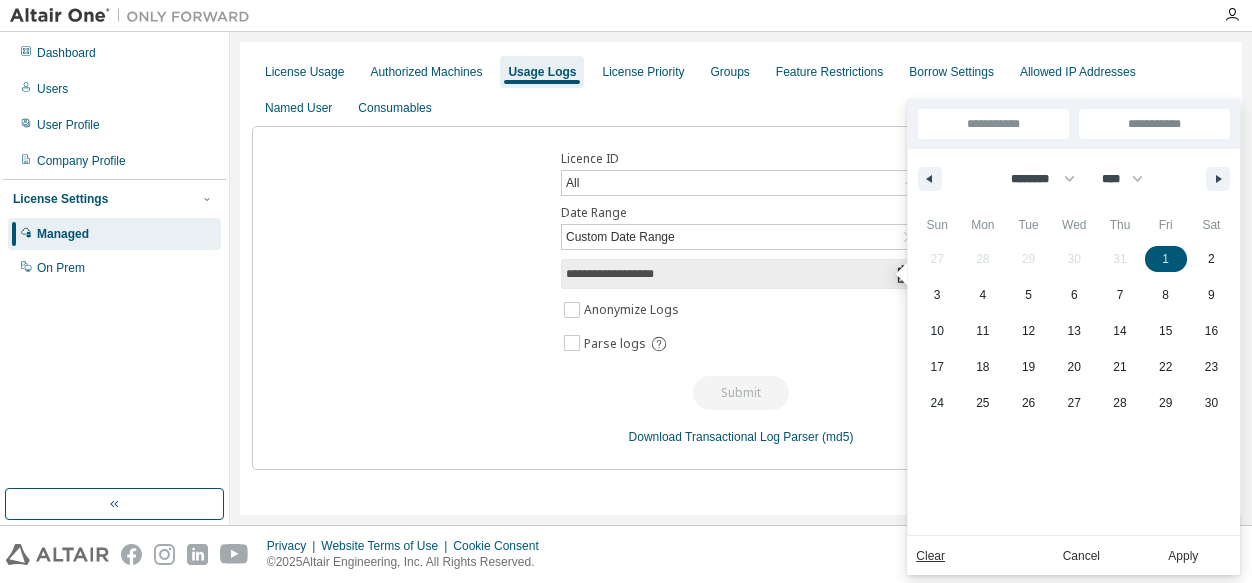 click on "**********" at bounding box center (1154, 124) 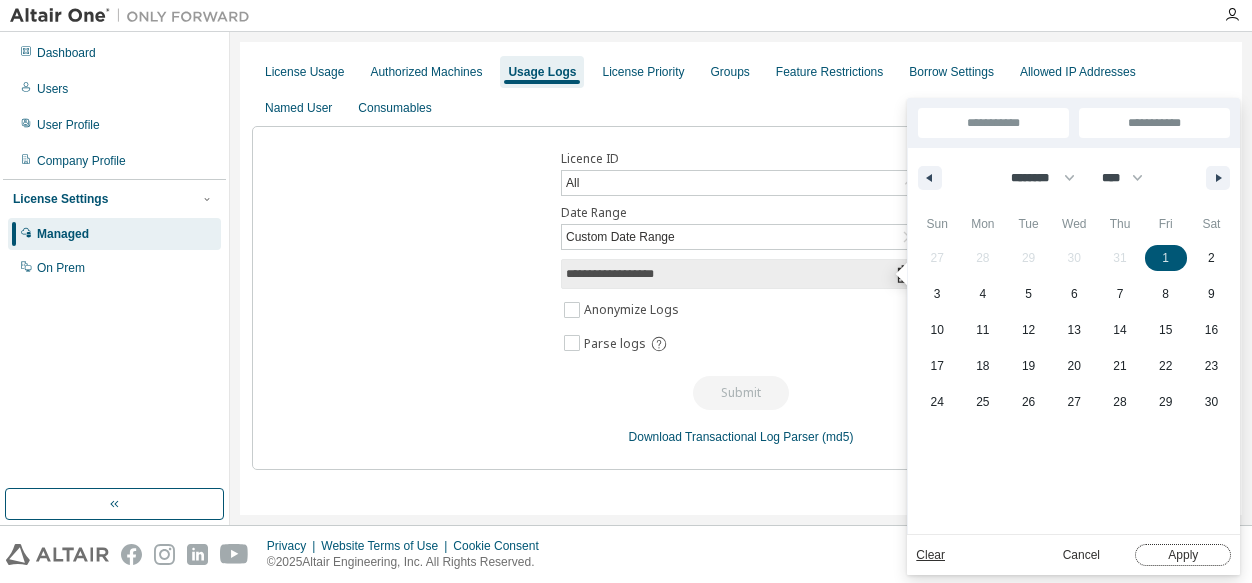 click on "Apply" at bounding box center [1183, 555] 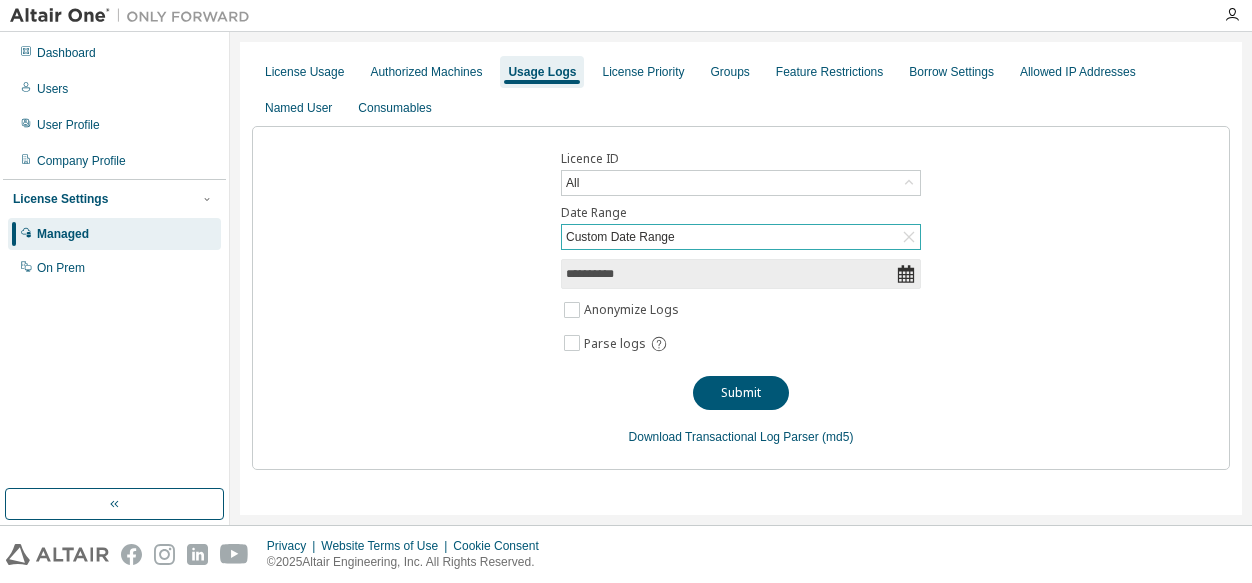 click on "Custom Date Range" at bounding box center [741, 237] 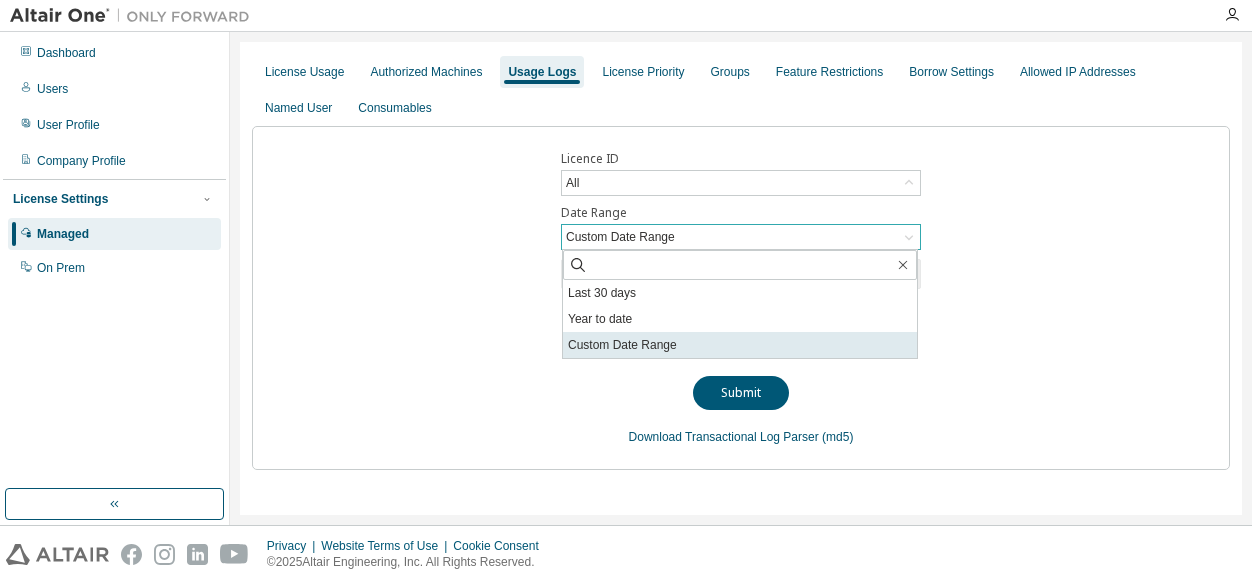 click on "Custom Date Range" at bounding box center [740, 345] 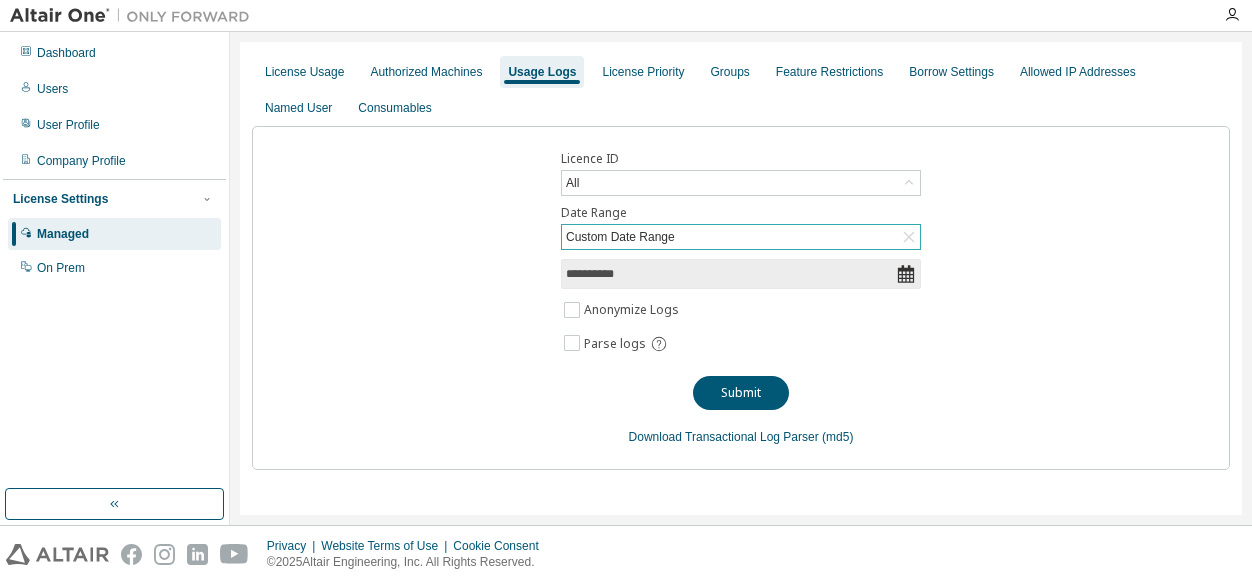 click 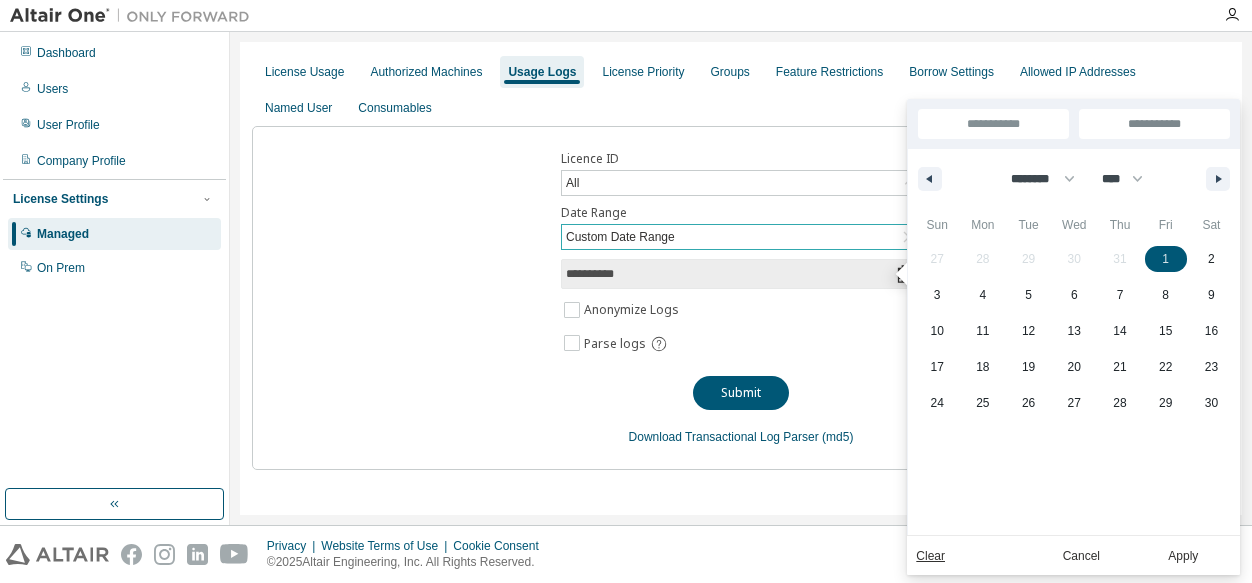 click on "**********" at bounding box center [1154, 124] 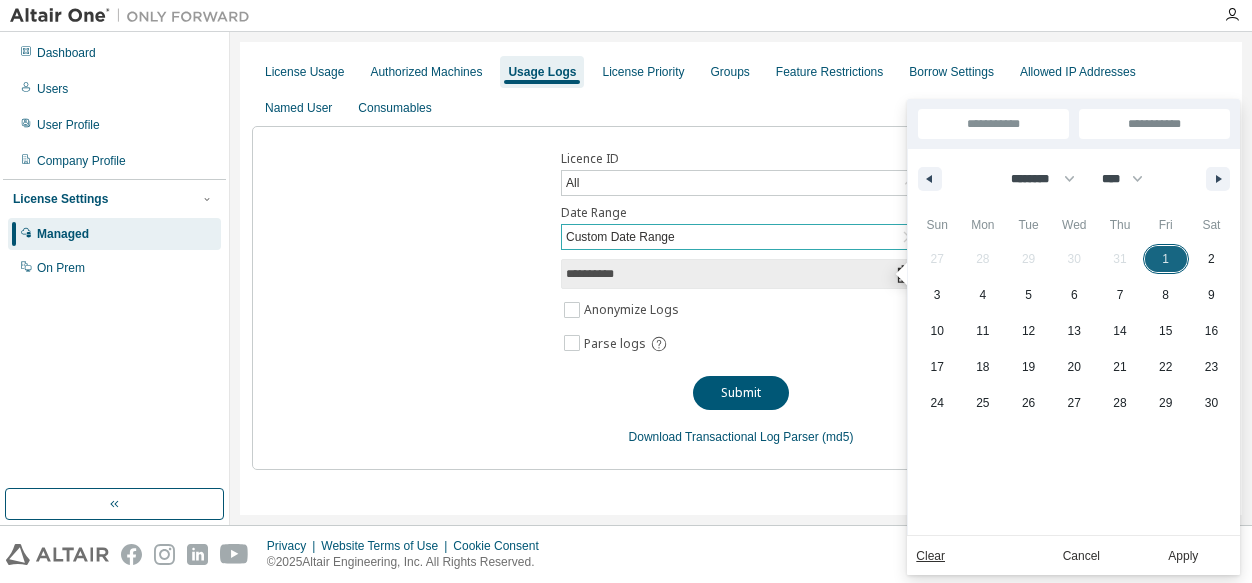 click on "1" at bounding box center (1166, 259) 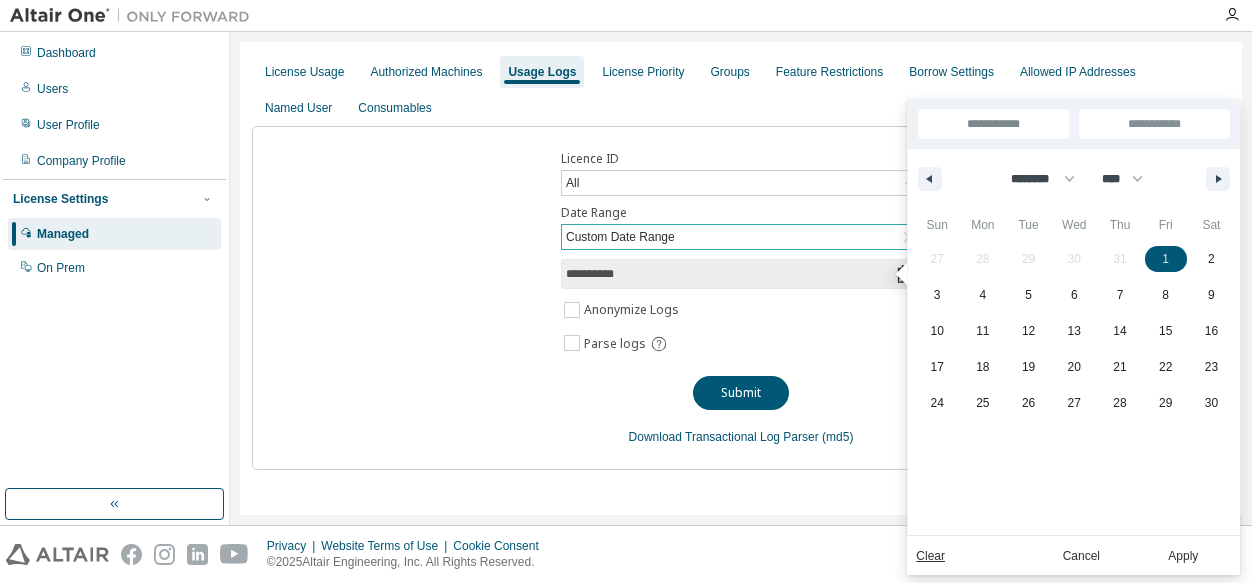 click on "**********" at bounding box center (1154, 124) 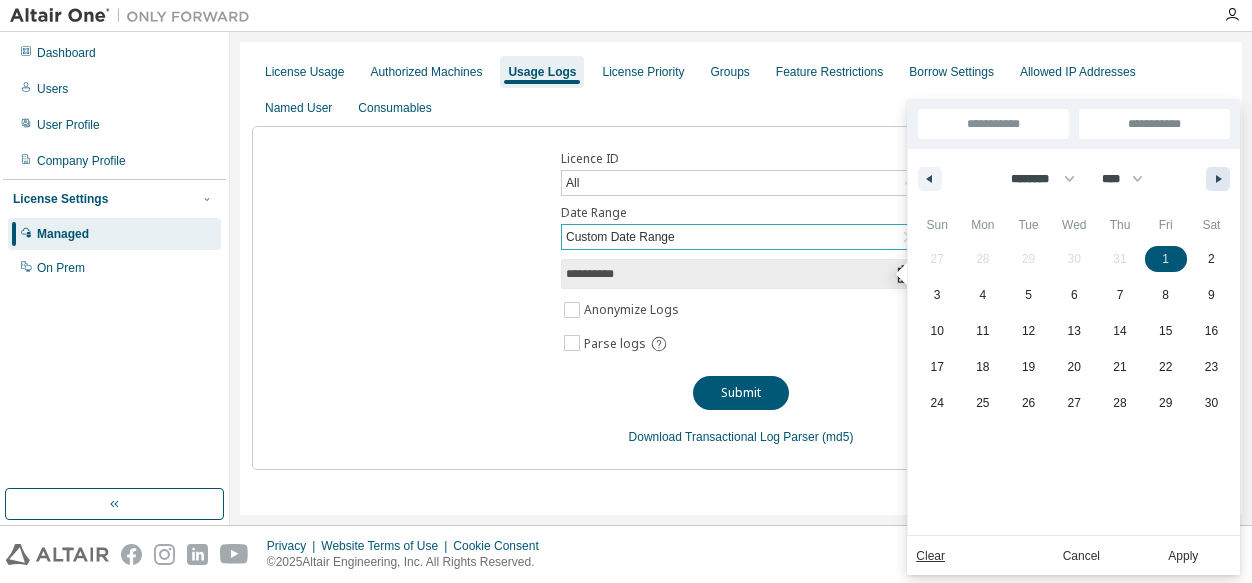 click at bounding box center [1218, 179] 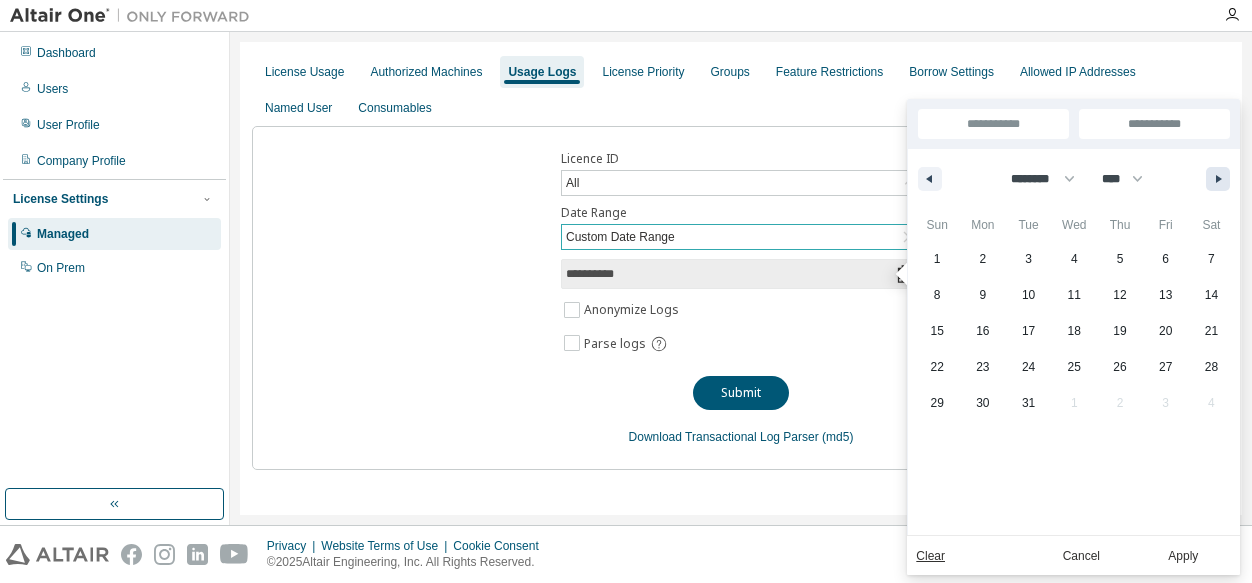 click at bounding box center (1218, 179) 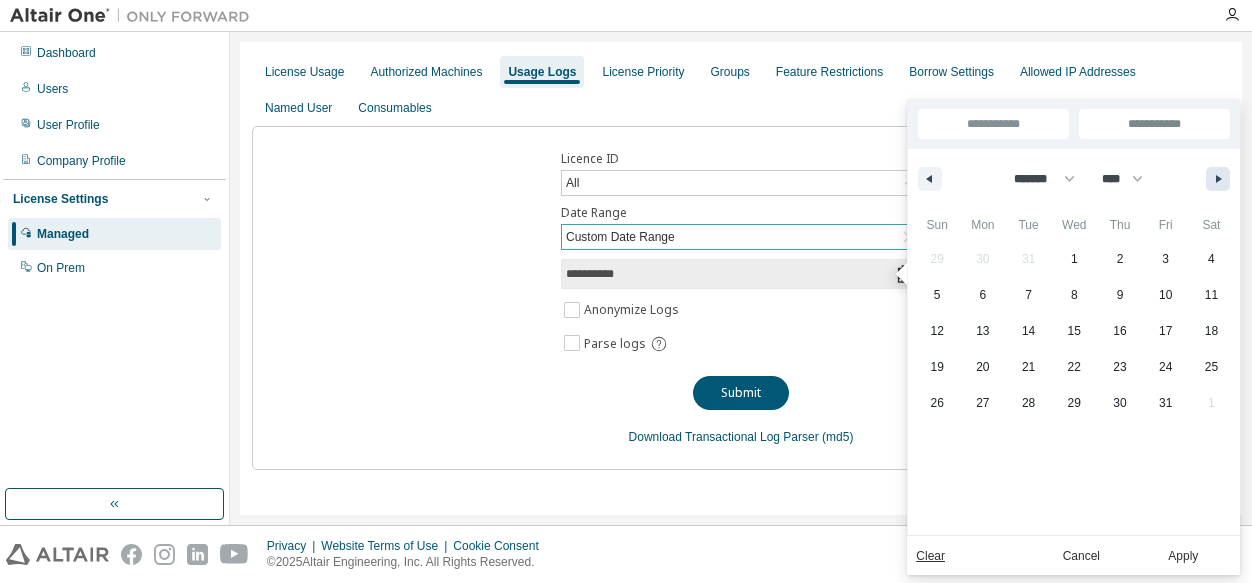 click at bounding box center [1218, 179] 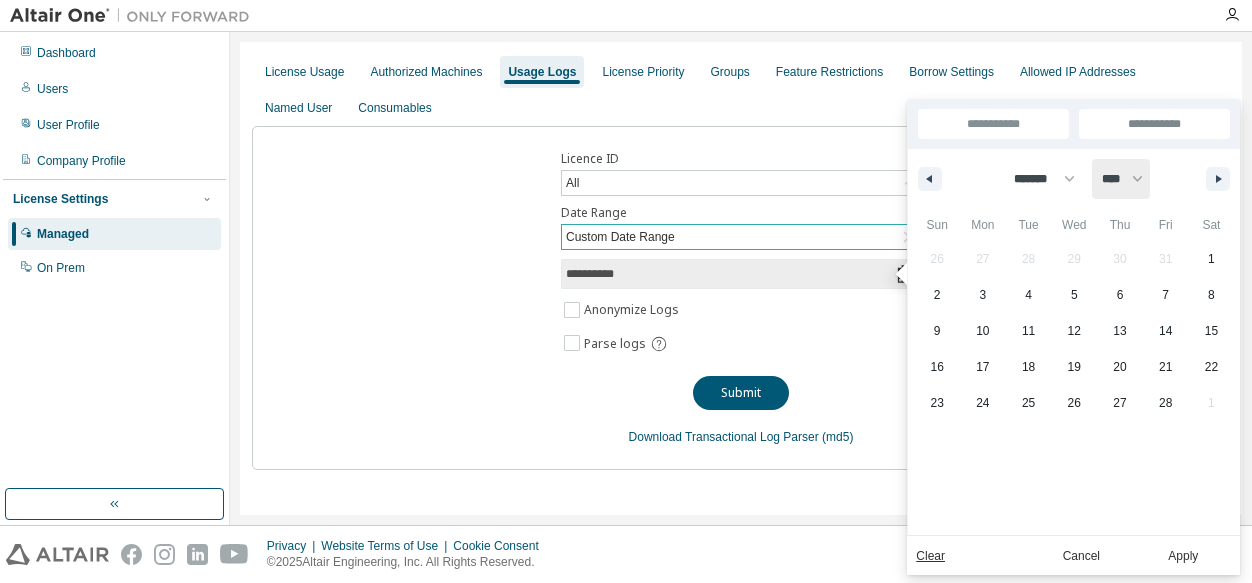 click on "**** **** **** **** **** ****" at bounding box center [1121, 179] 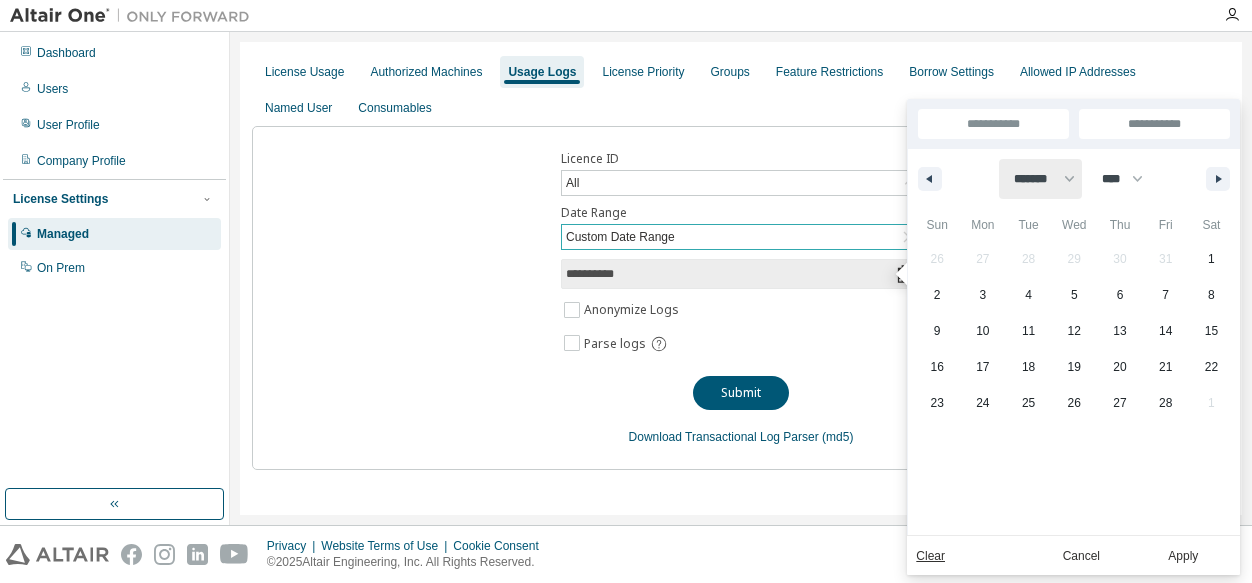 click on "******* ******** ***** ***** *** **** **** ****** ********* ******* ******** ********" at bounding box center [1040, 179] 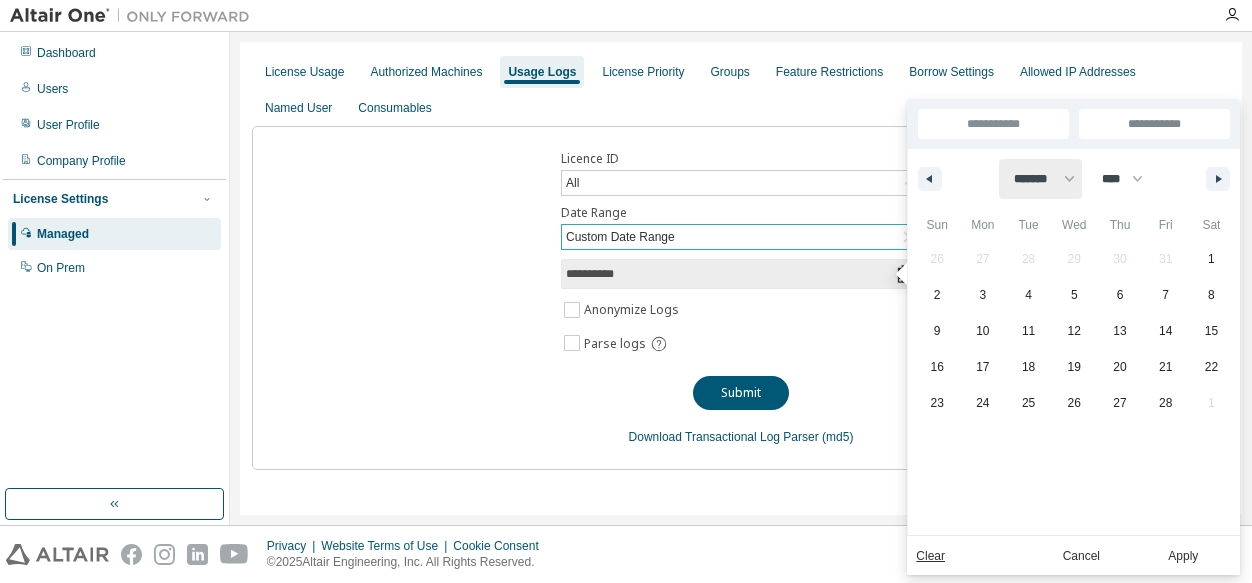 select on "*" 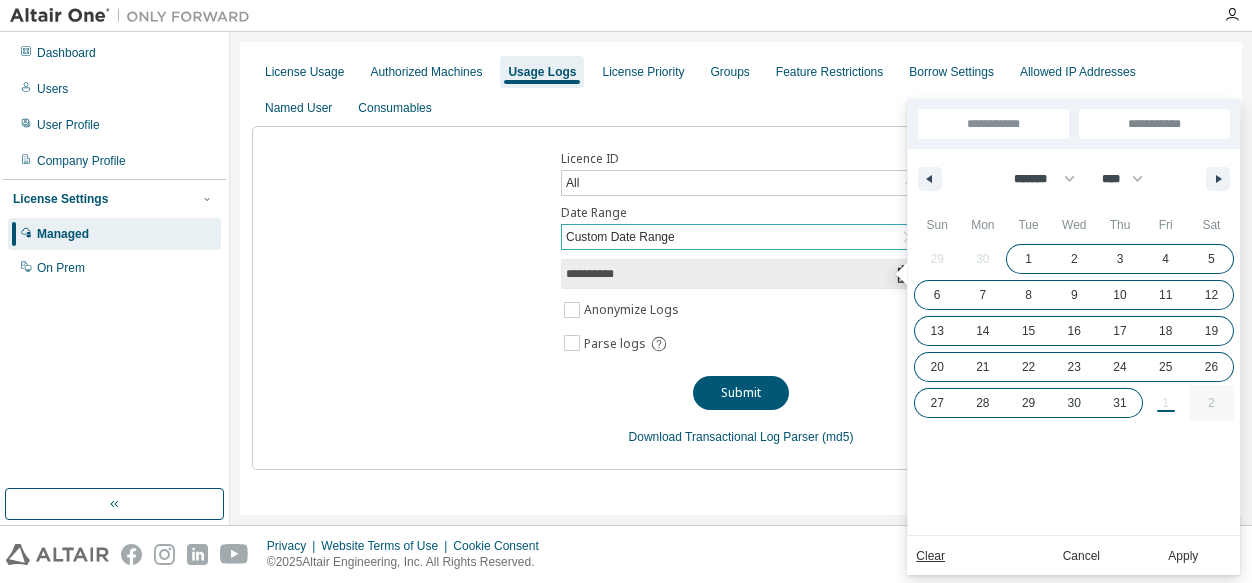 click on "31" at bounding box center (1119, 403) 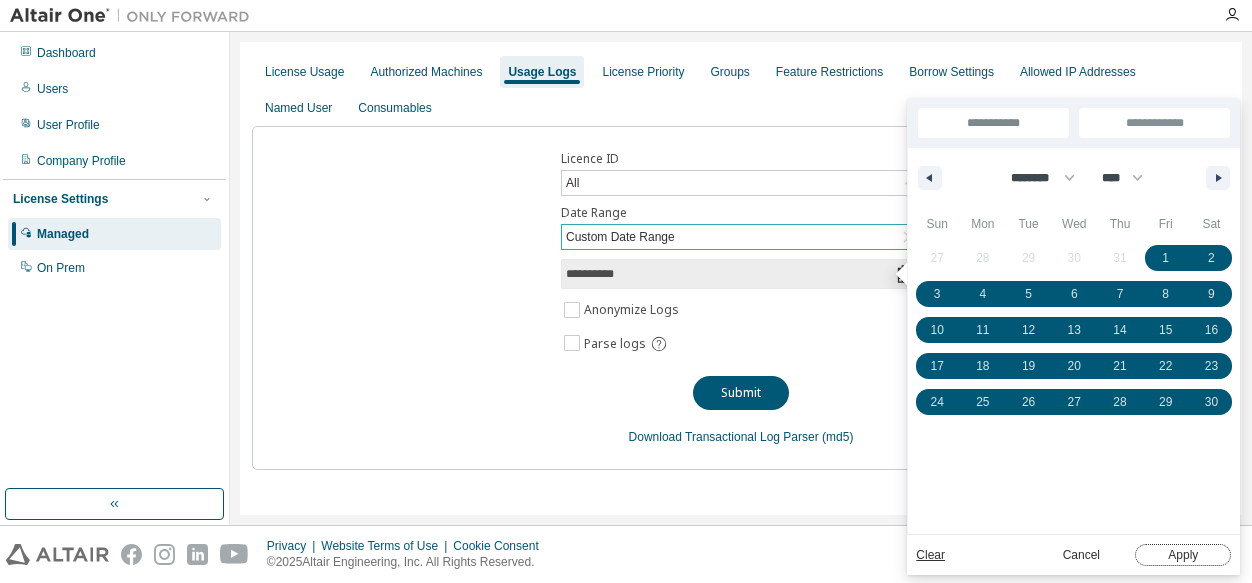 click on "Apply" at bounding box center [1183, 555] 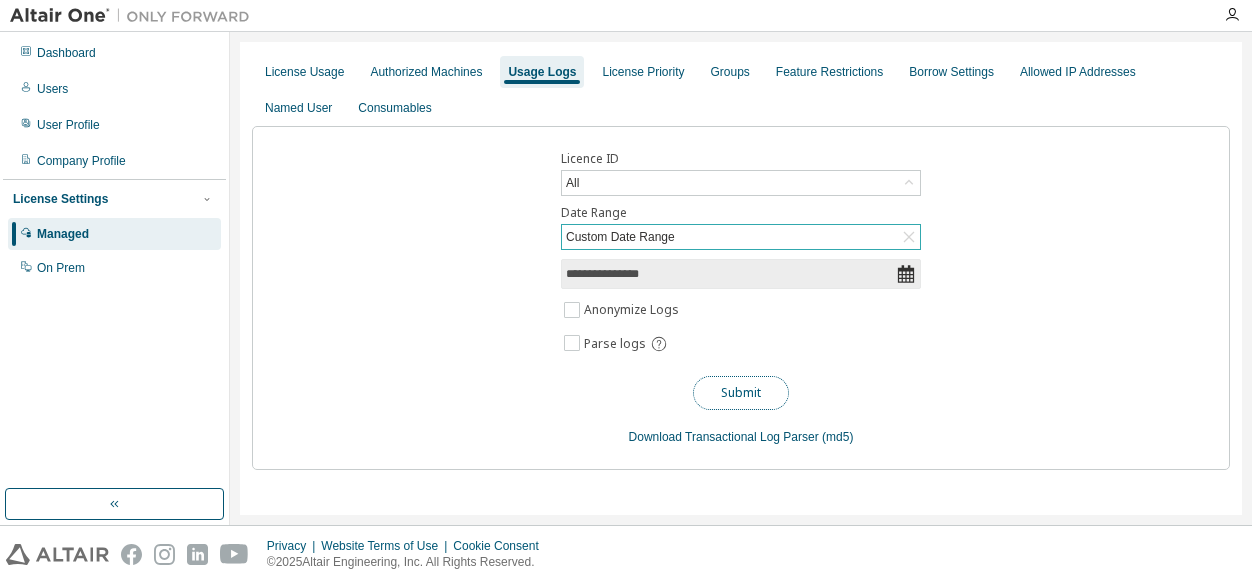 click on "Submit" at bounding box center [741, 393] 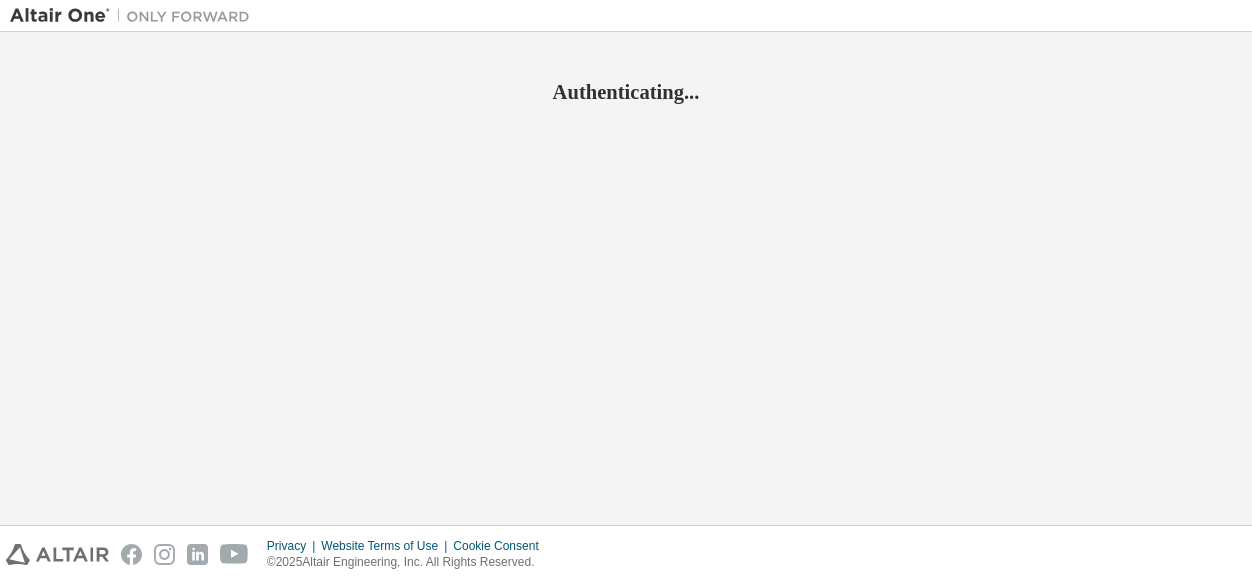 scroll, scrollTop: 0, scrollLeft: 0, axis: both 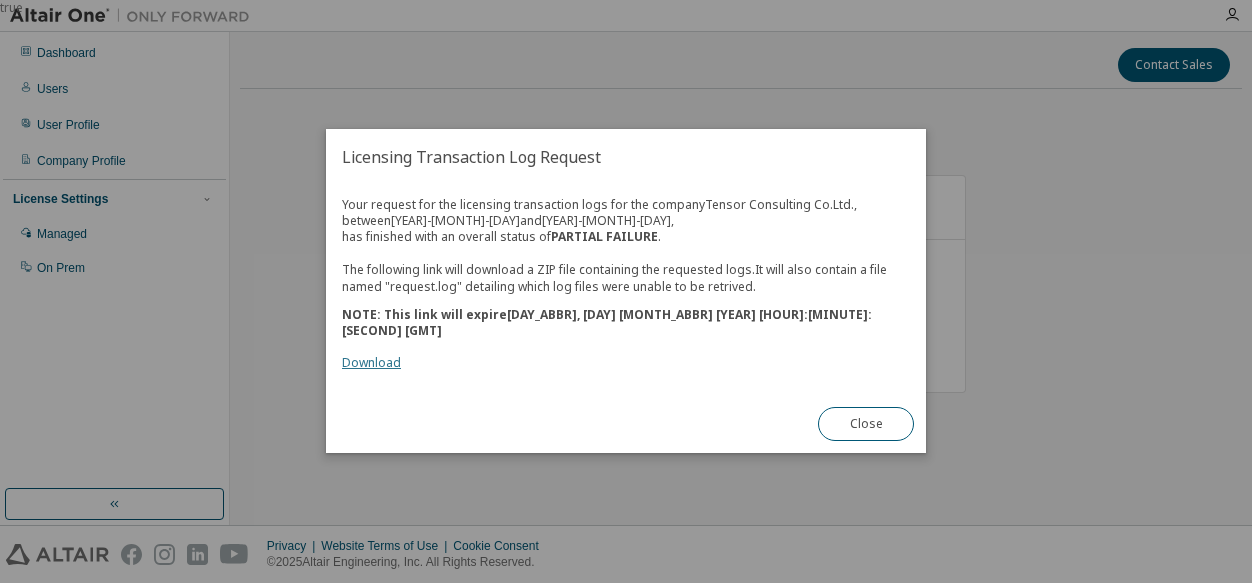 click on "Download" at bounding box center (371, 363) 